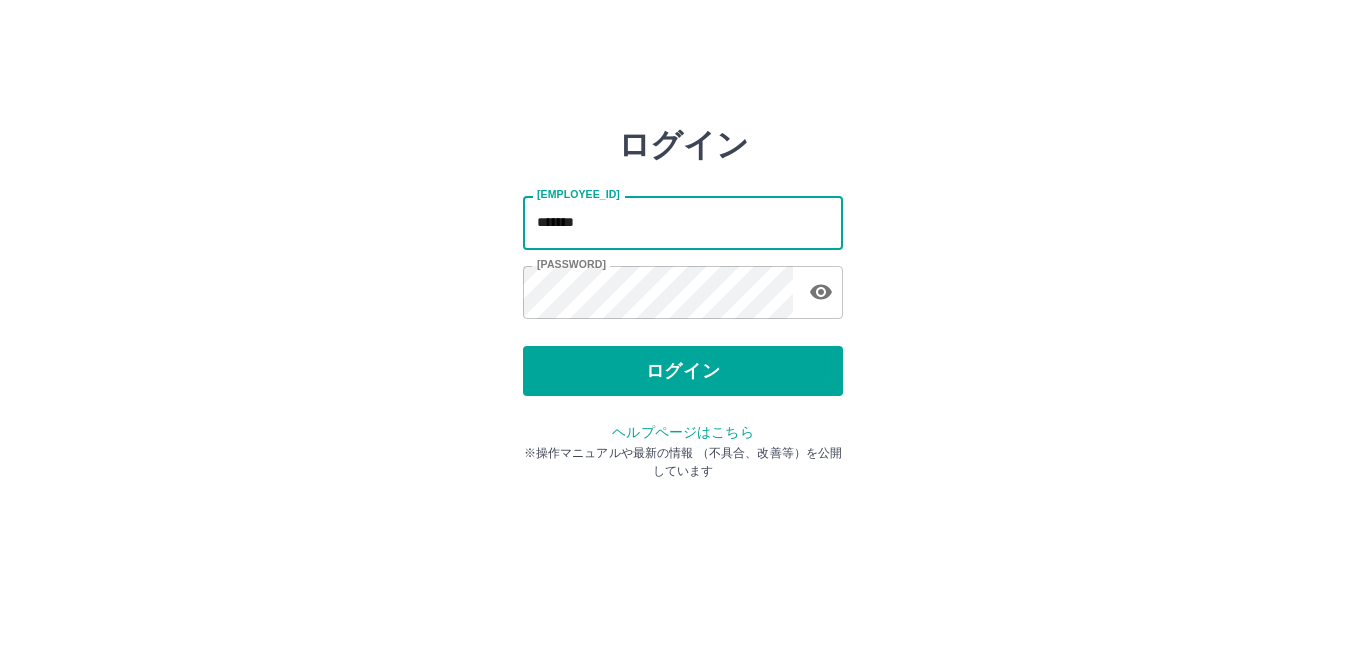 scroll, scrollTop: 0, scrollLeft: 0, axis: both 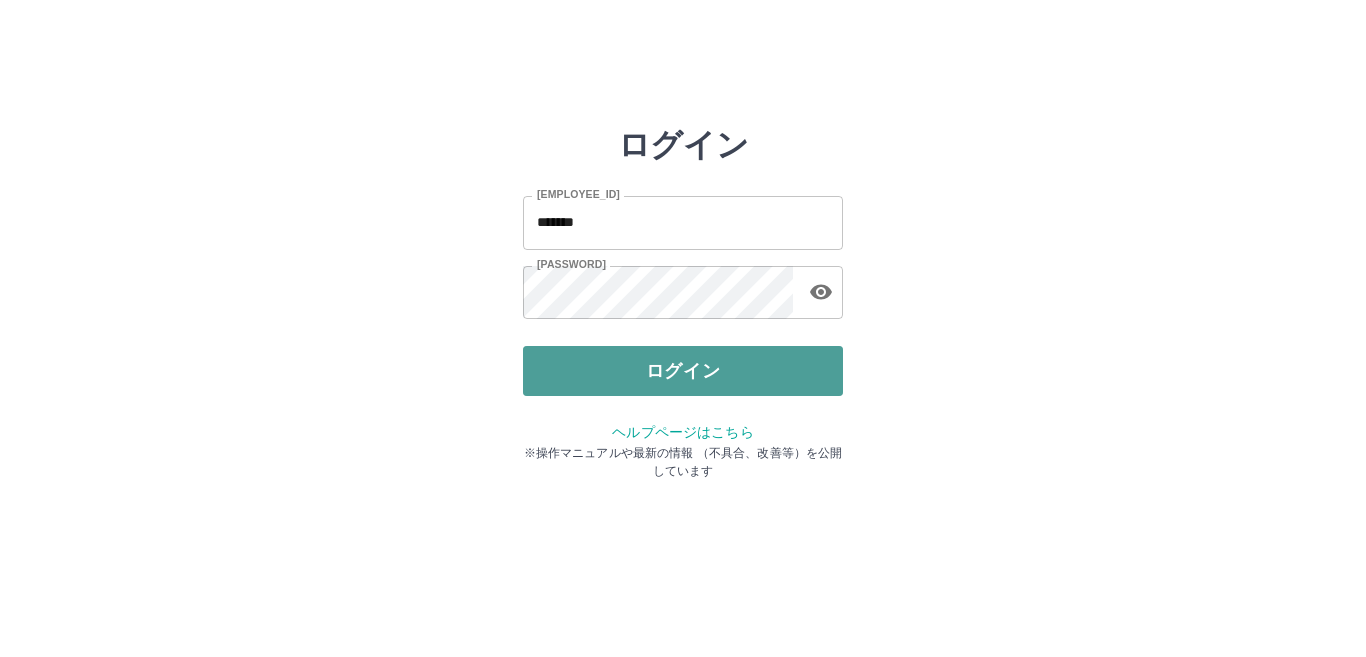 click on "ログイン" at bounding box center [683, 371] 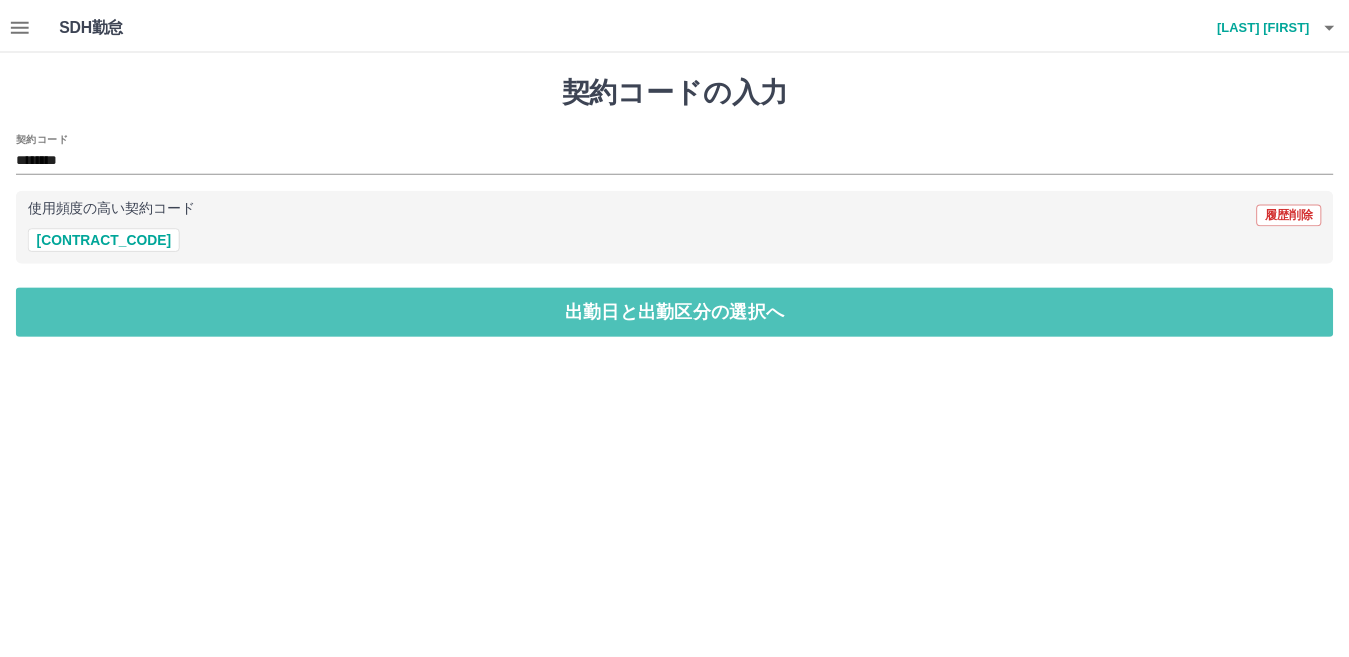 scroll, scrollTop: 0, scrollLeft: 0, axis: both 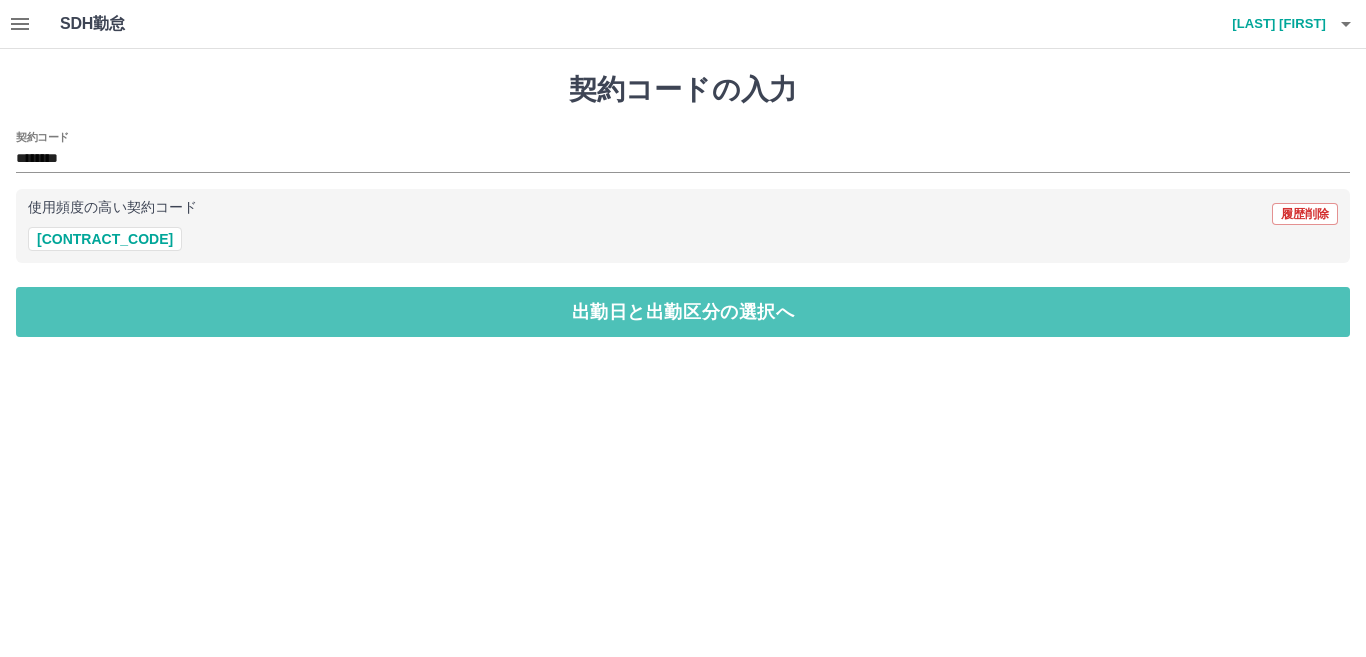 click on "出勤日と出勤区分の選択へ" at bounding box center (683, 312) 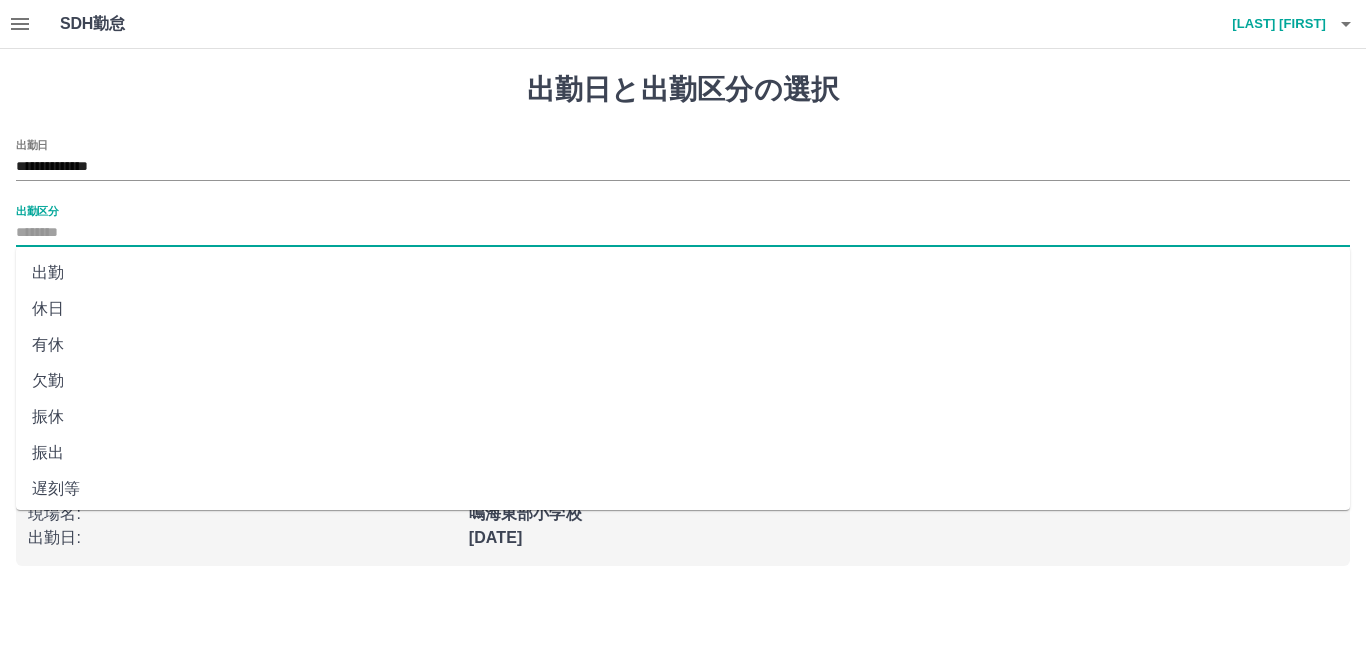 click on "出勤区分" at bounding box center (683, 233) 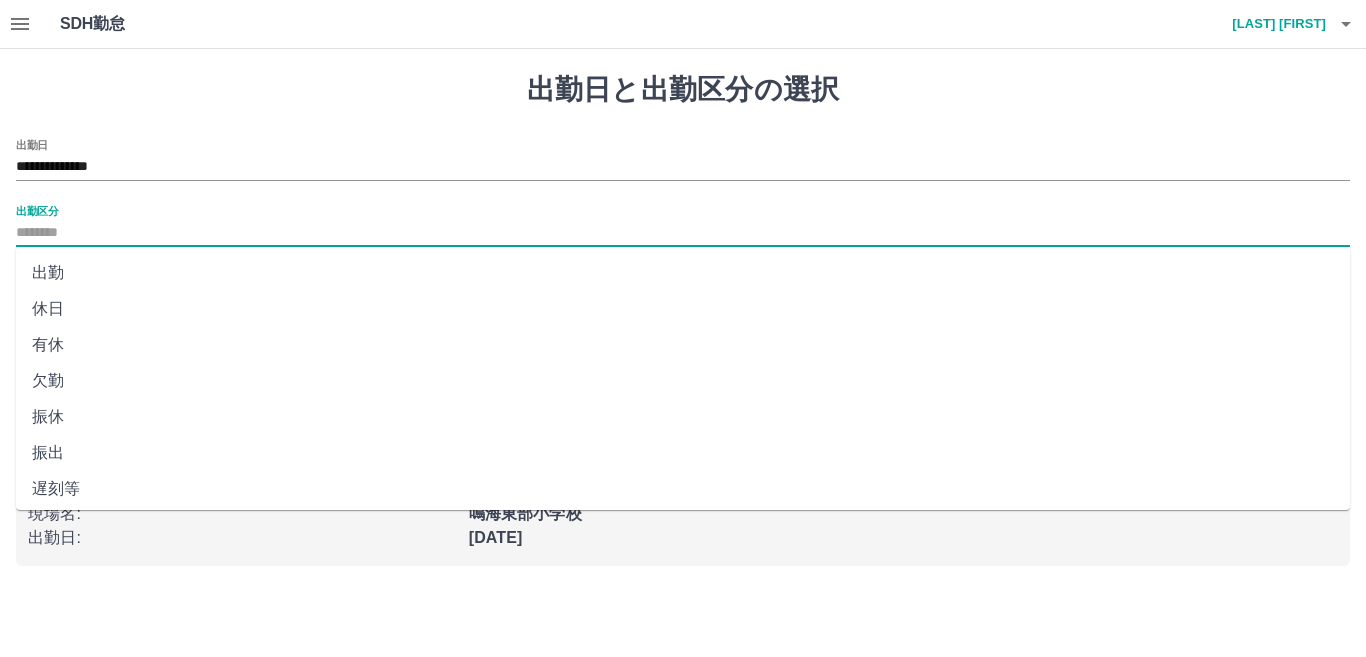 click on "出勤" at bounding box center (683, 273) 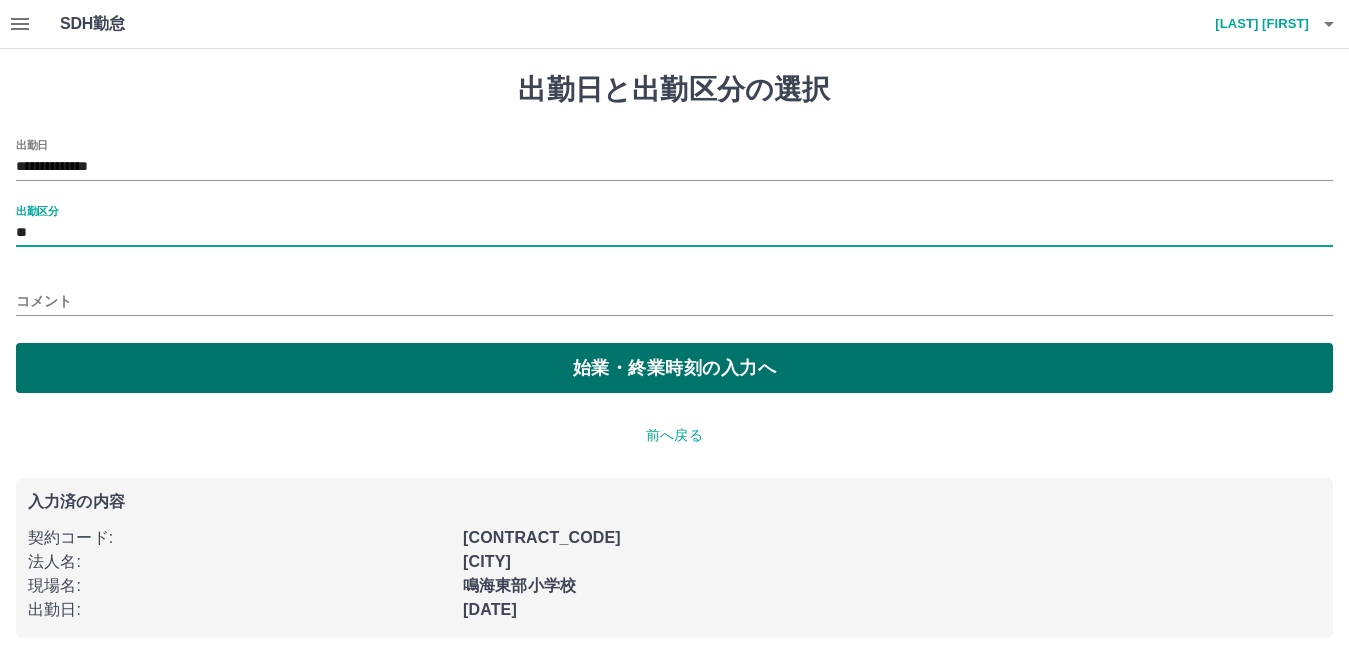 click on "始業・終業時刻の入力へ" at bounding box center [674, 368] 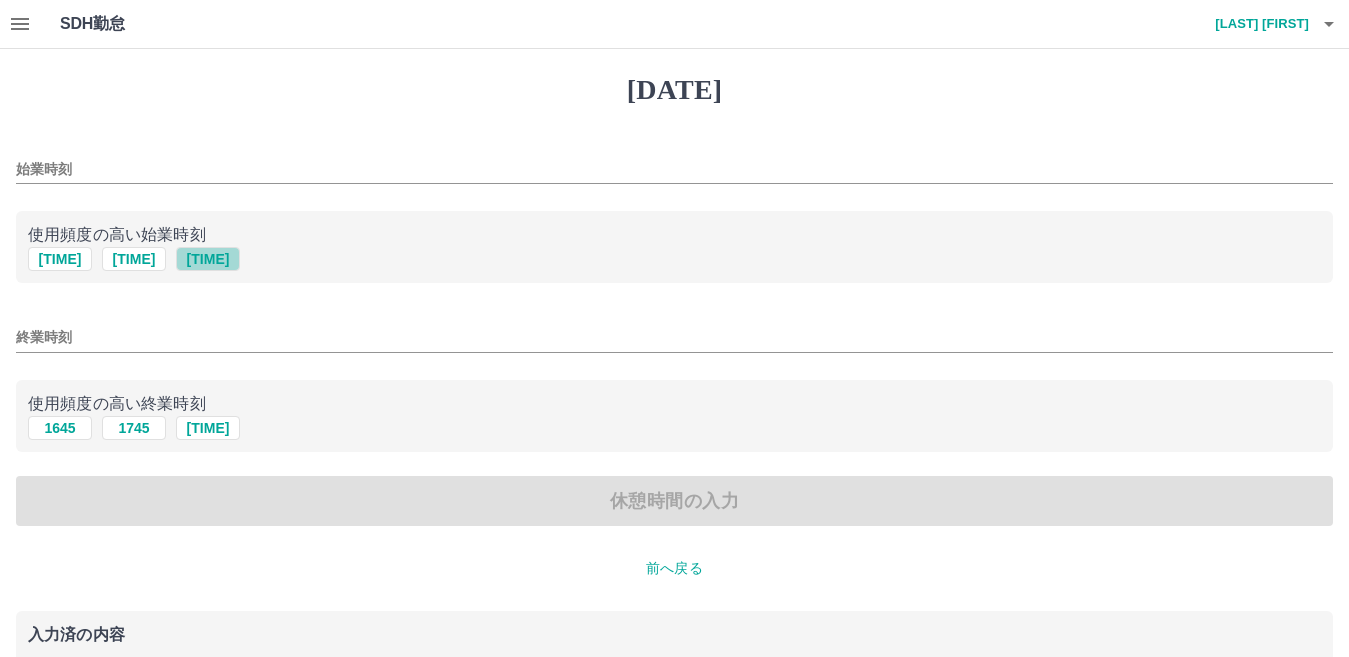 click on "[TIME]" at bounding box center [208, 259] 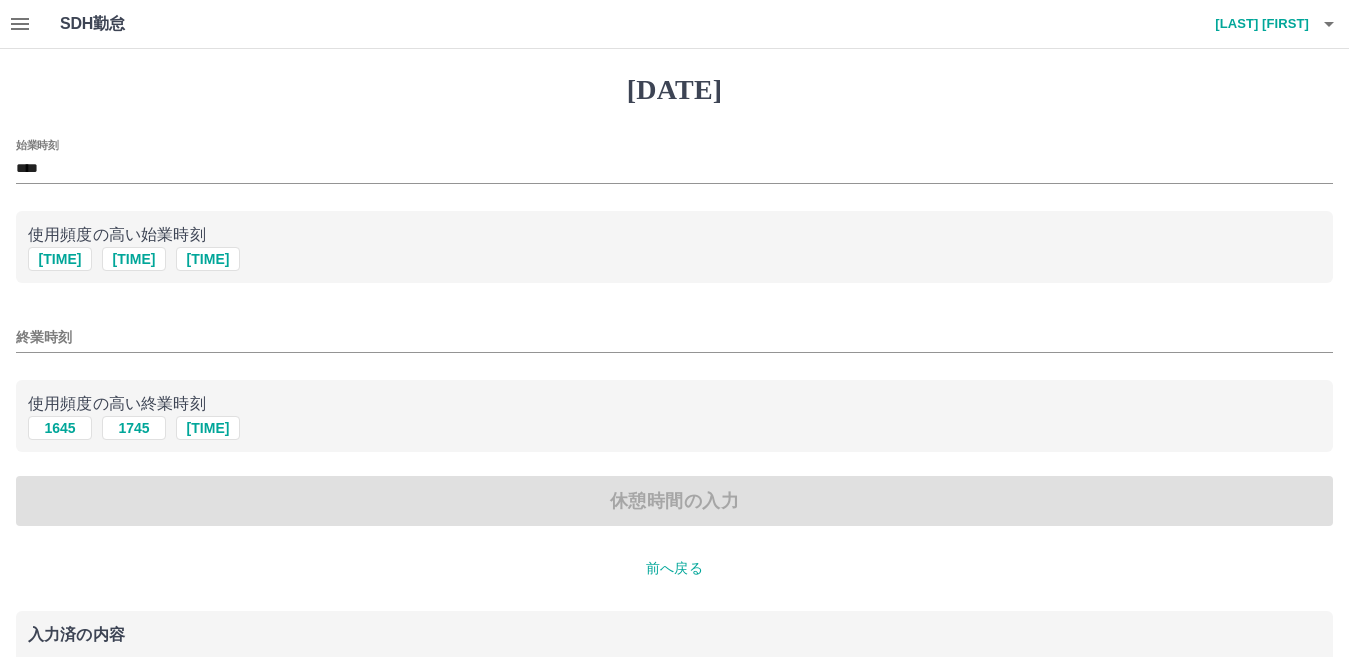 click on "終業時刻" at bounding box center [674, 163] 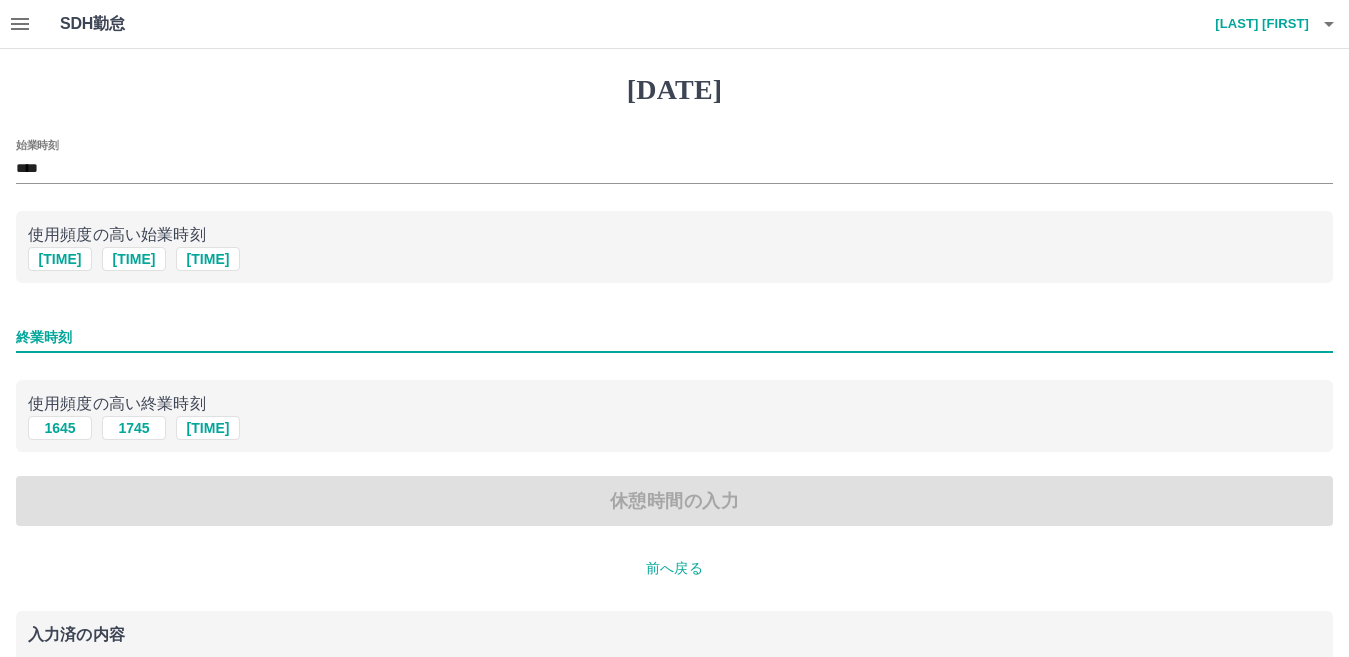 click on "終業時刻" at bounding box center [674, 337] 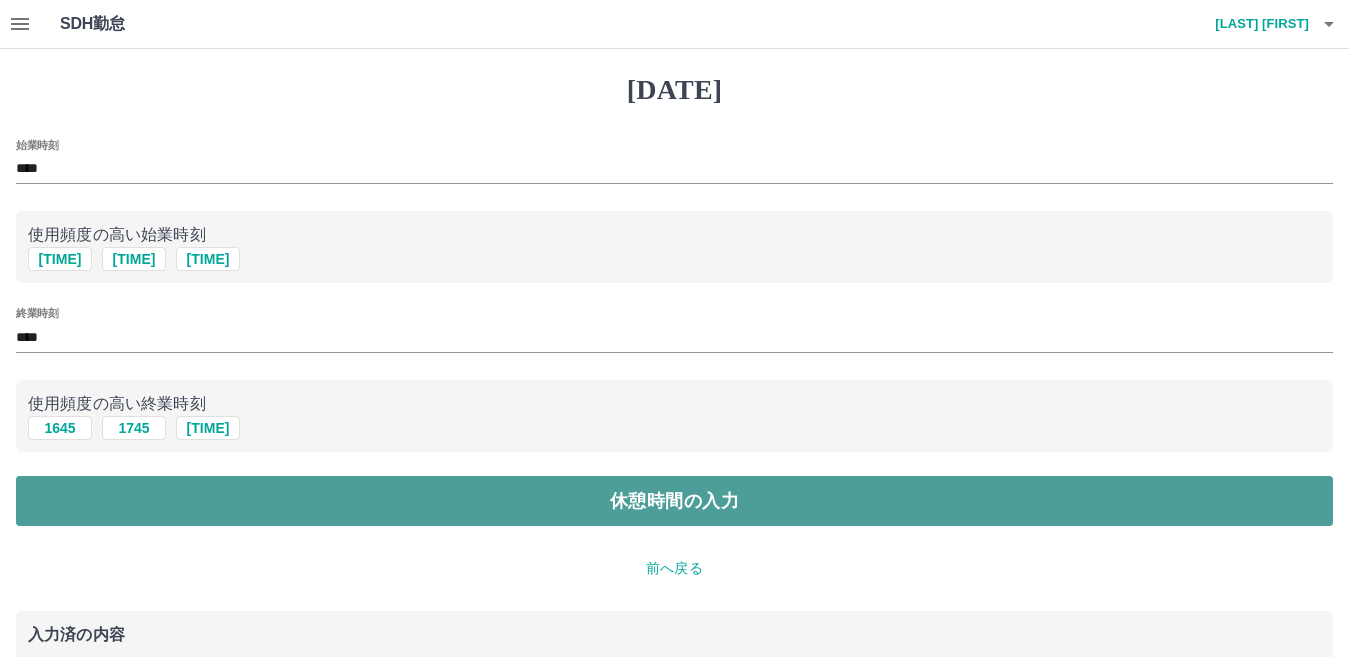 click on "休憩時間の入力" at bounding box center (674, 501) 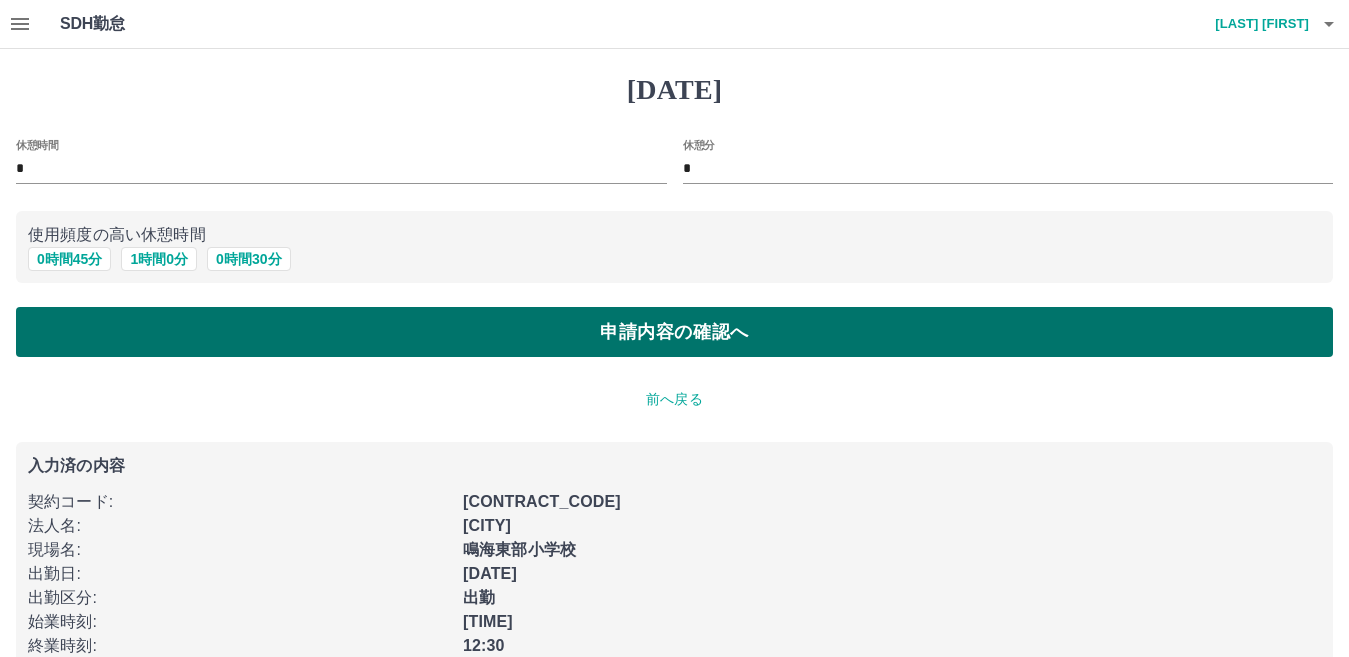 click on "申請内容の確認へ" at bounding box center (674, 332) 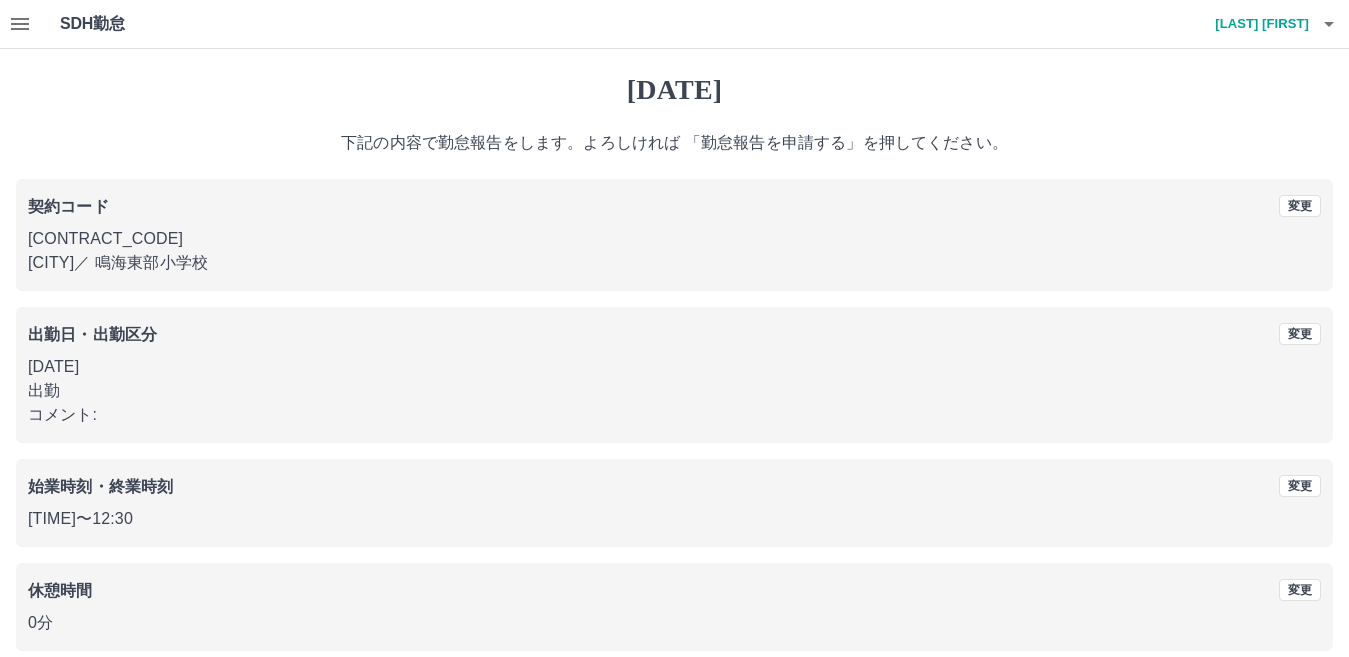 scroll, scrollTop: 92, scrollLeft: 0, axis: vertical 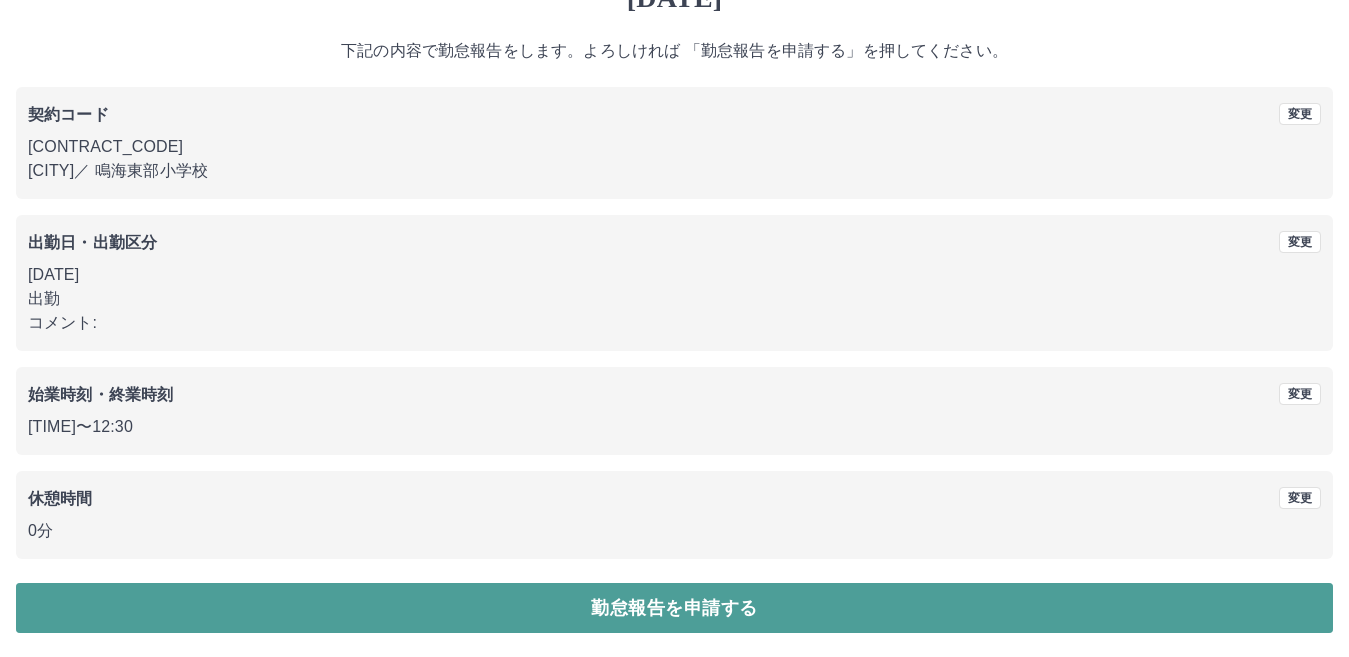click on "勤怠報告を申請する" at bounding box center [674, 608] 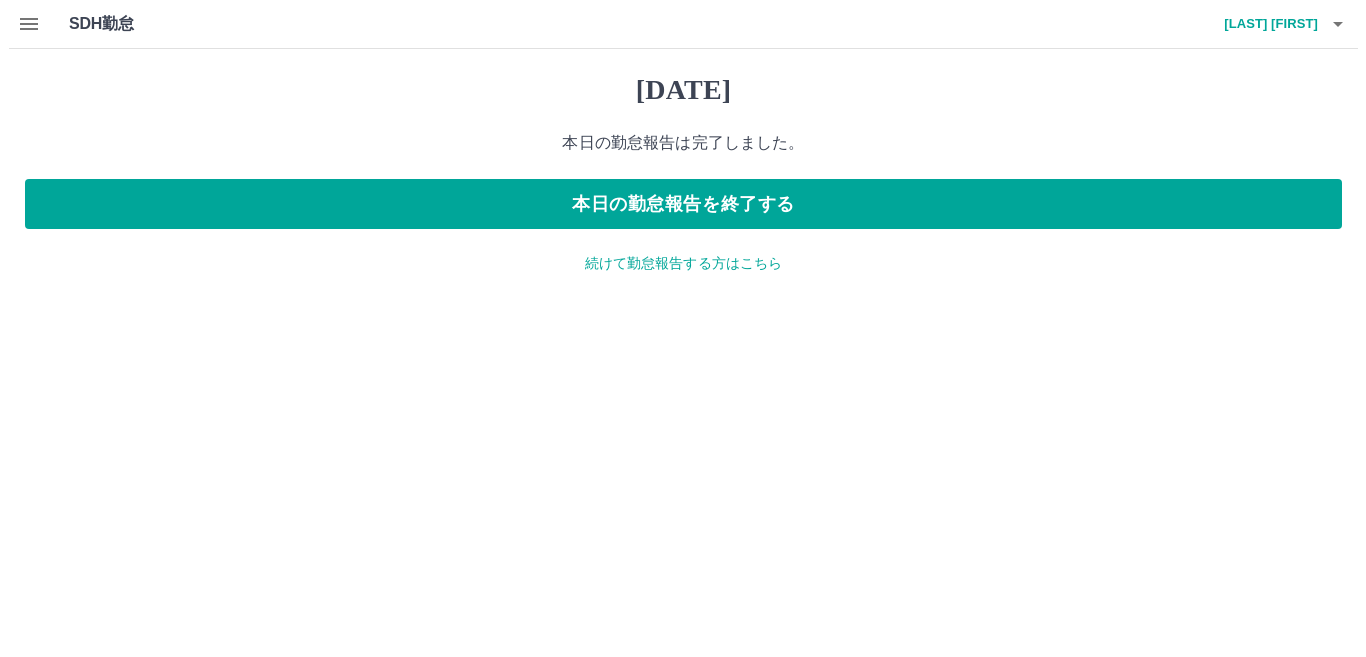 scroll, scrollTop: 0, scrollLeft: 0, axis: both 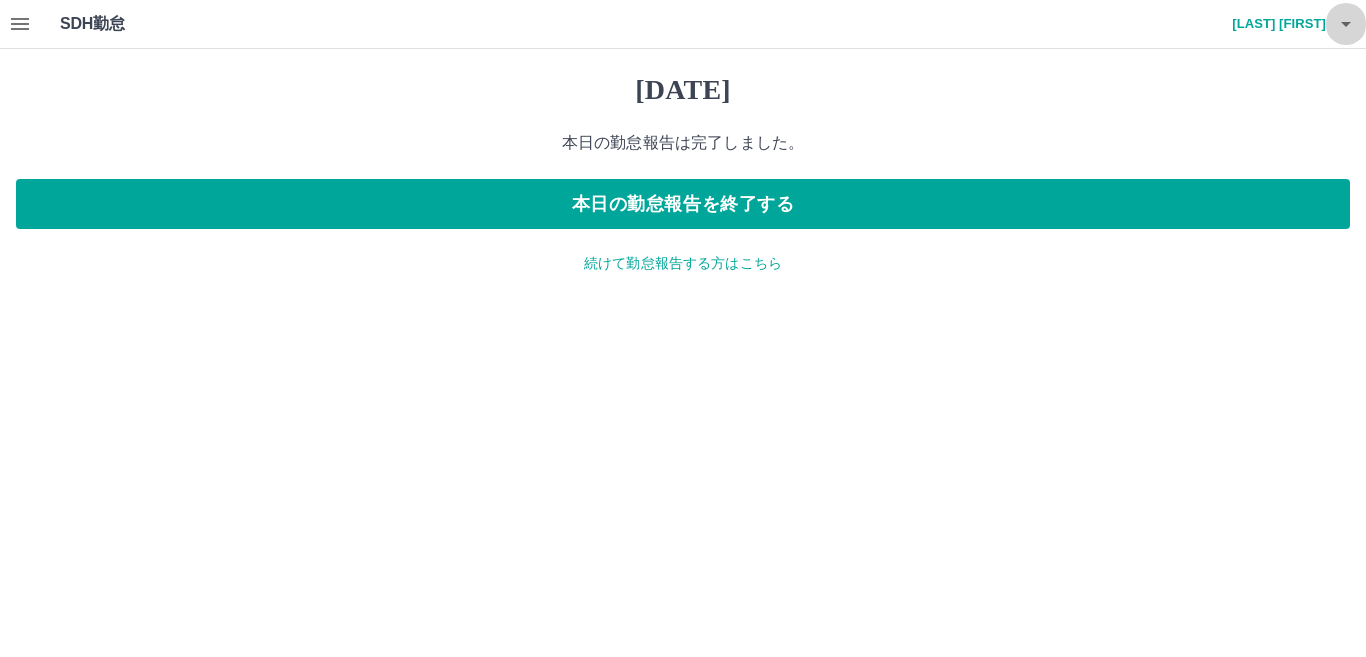 click at bounding box center (1346, 24) 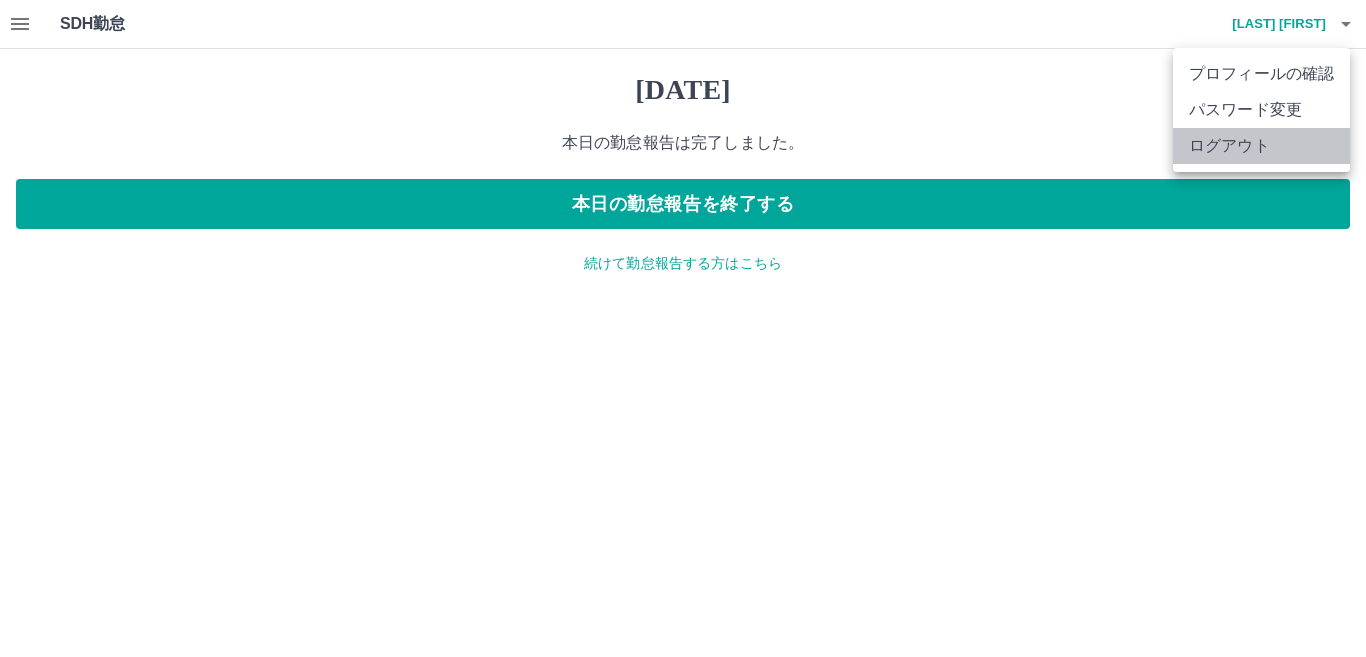 click on "ログアウト" at bounding box center [1261, 146] 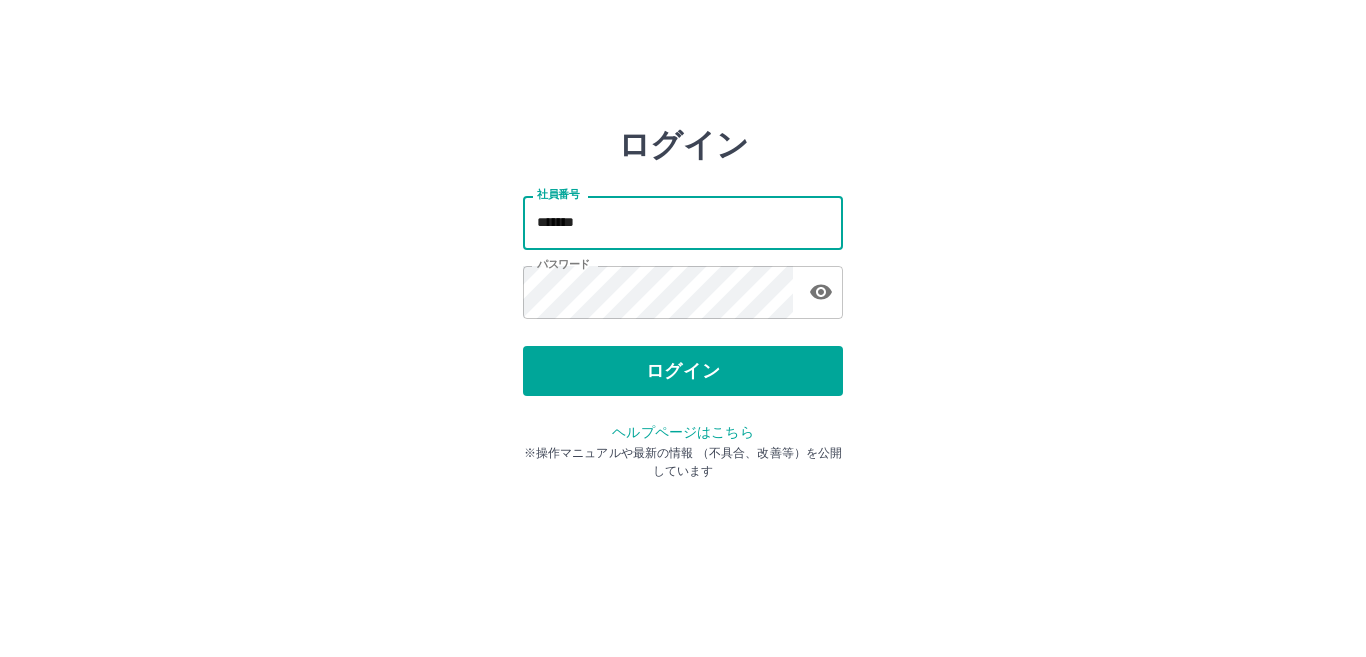 scroll, scrollTop: 0, scrollLeft: 0, axis: both 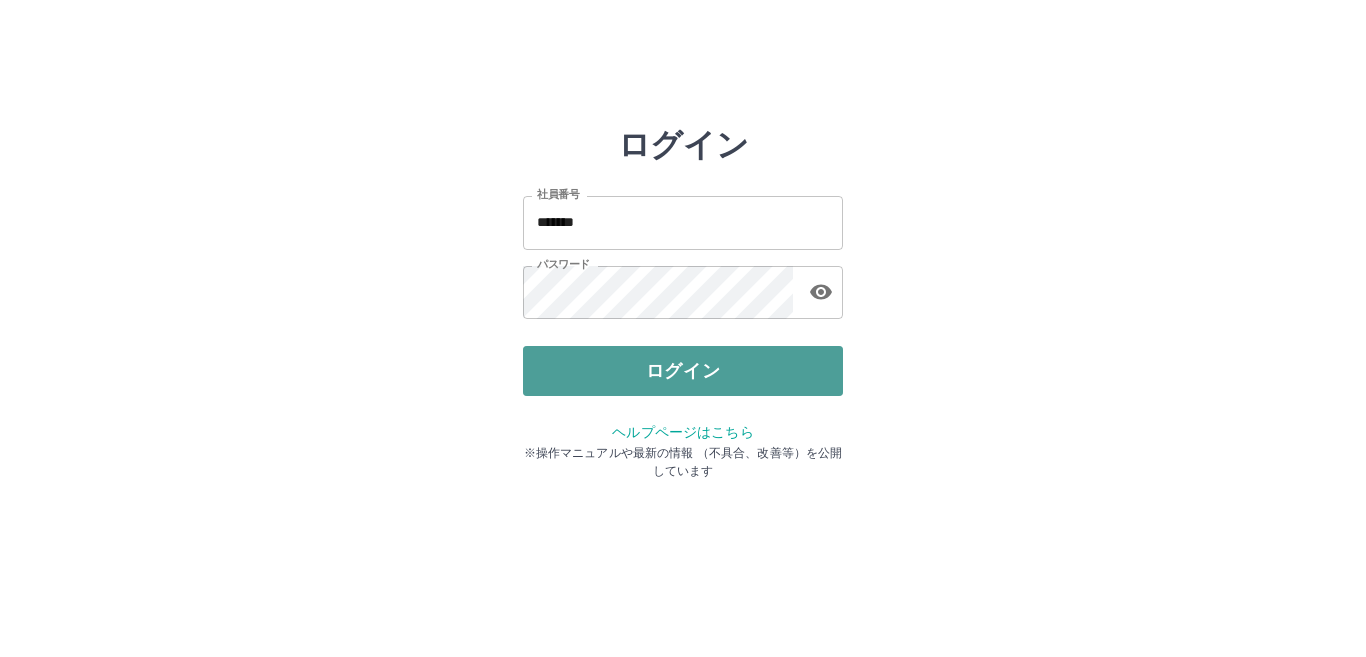 click on "ログイン" at bounding box center (683, 371) 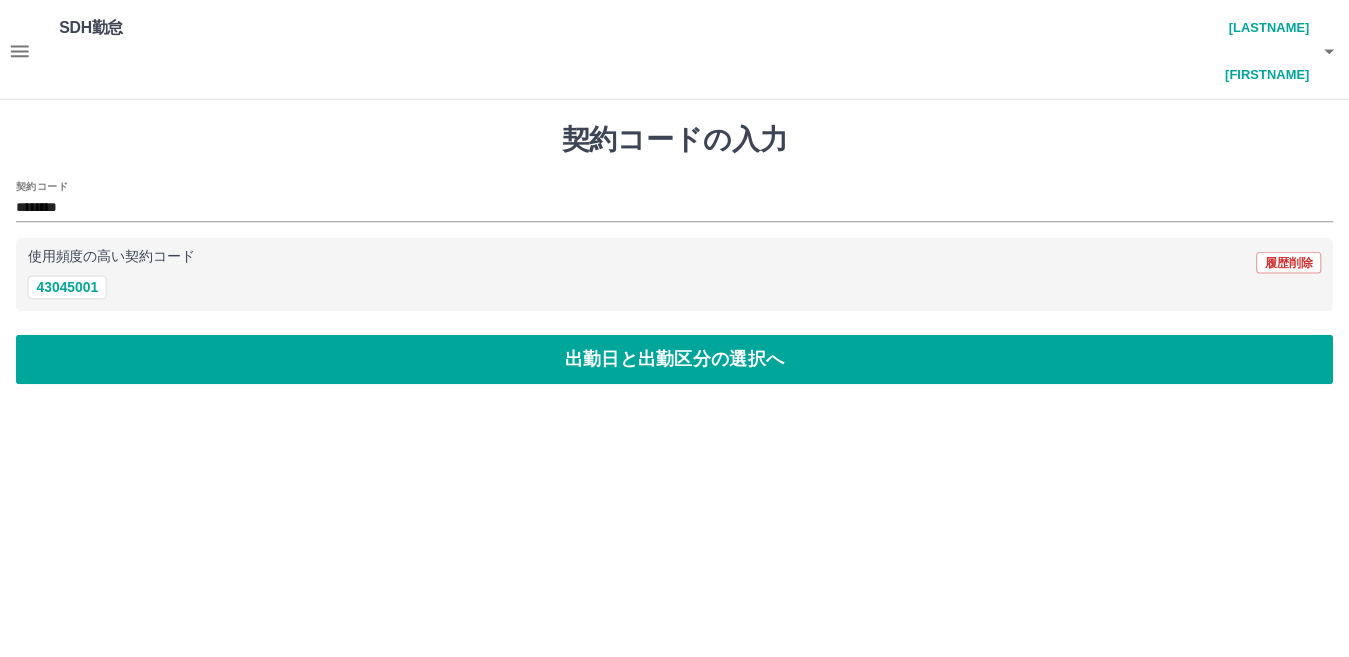 scroll, scrollTop: 0, scrollLeft: 0, axis: both 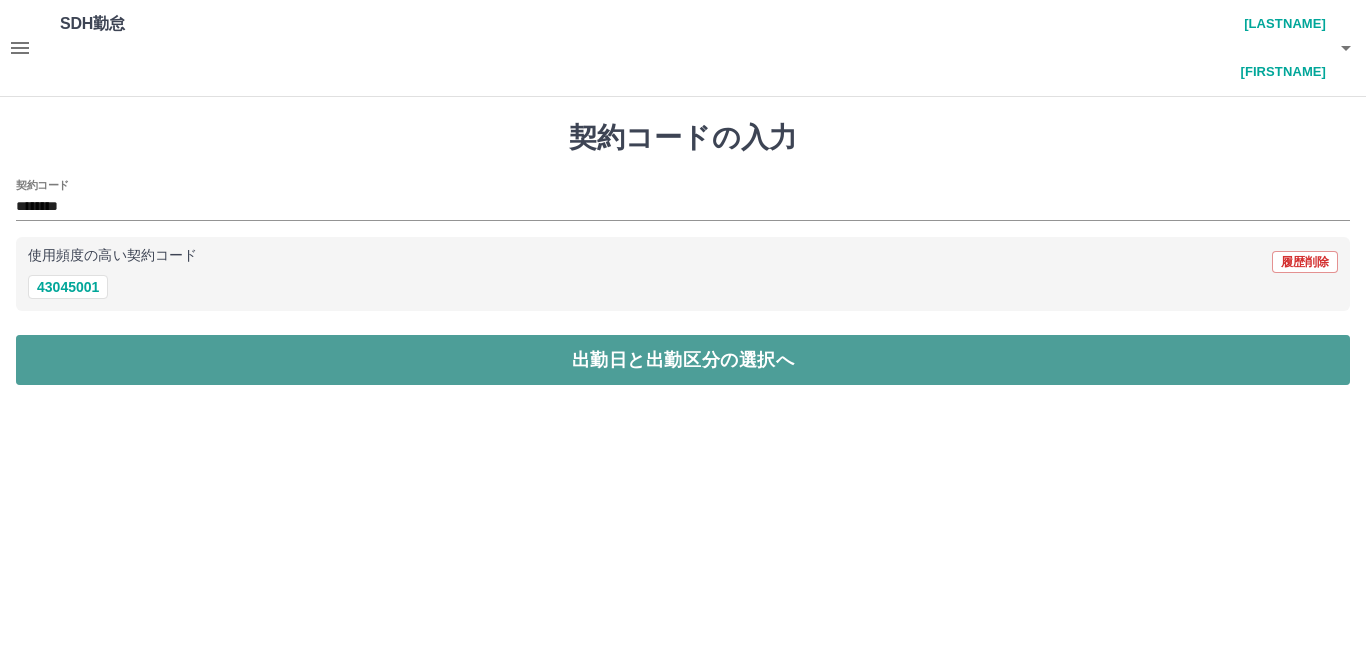 click on "出勤日と出勤区分の選択へ" at bounding box center [683, 360] 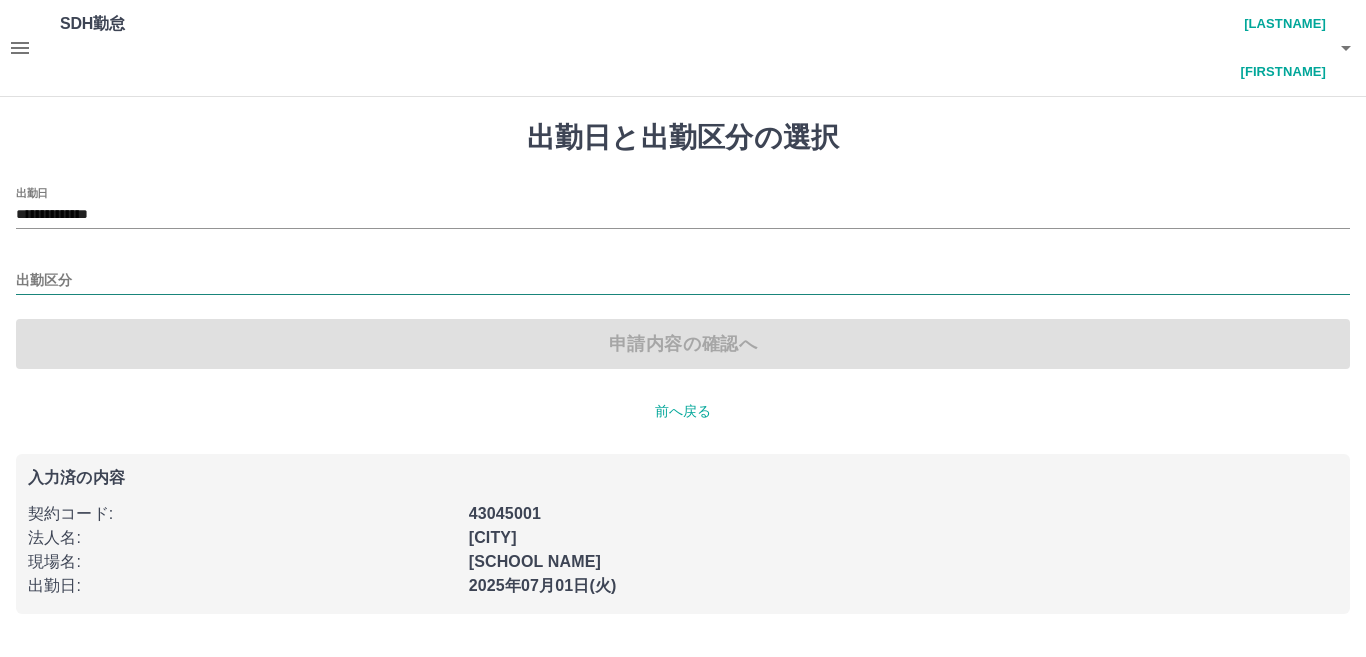 click on "出勤区分" at bounding box center (683, 281) 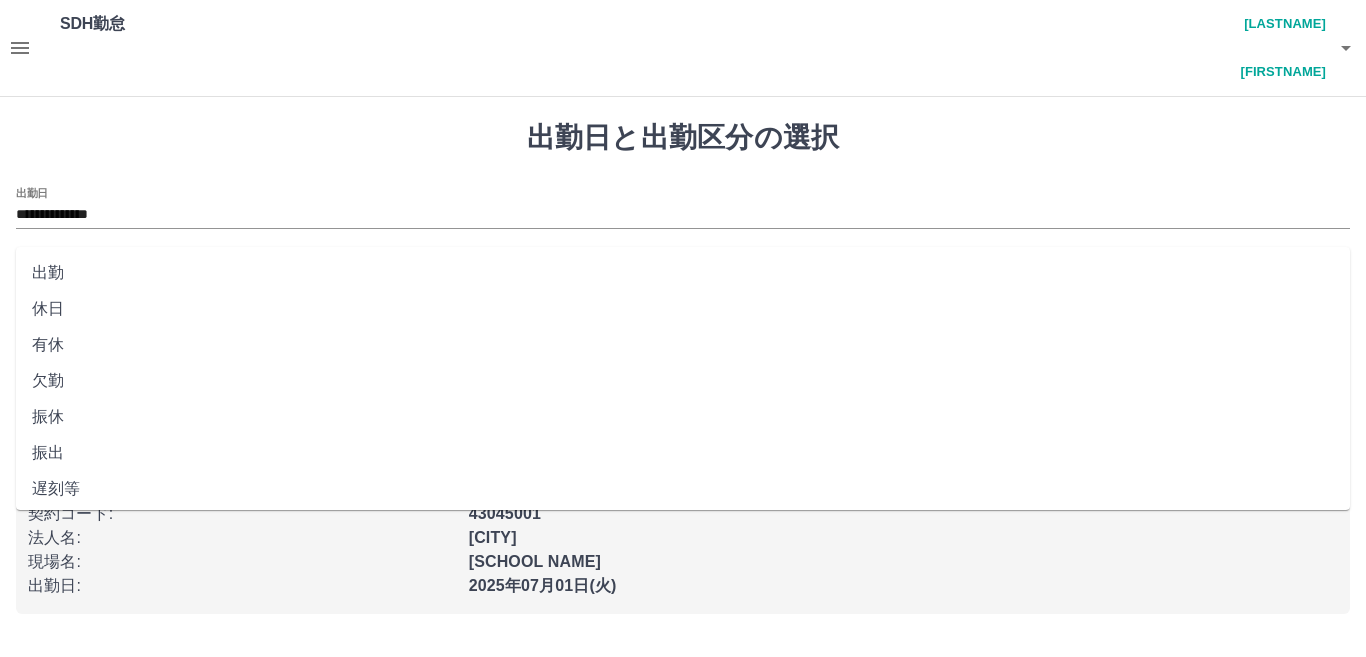 click on "出勤" at bounding box center [683, 273] 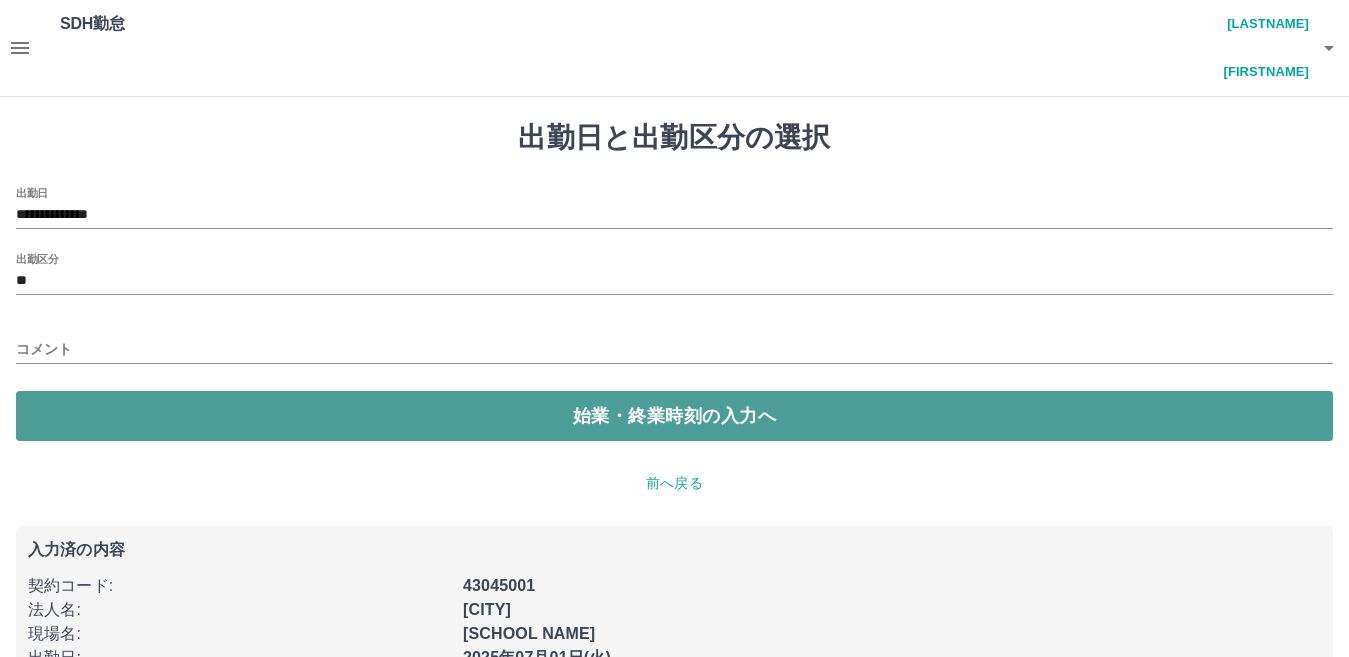 click on "始業・終業時刻の入力へ" at bounding box center (674, 416) 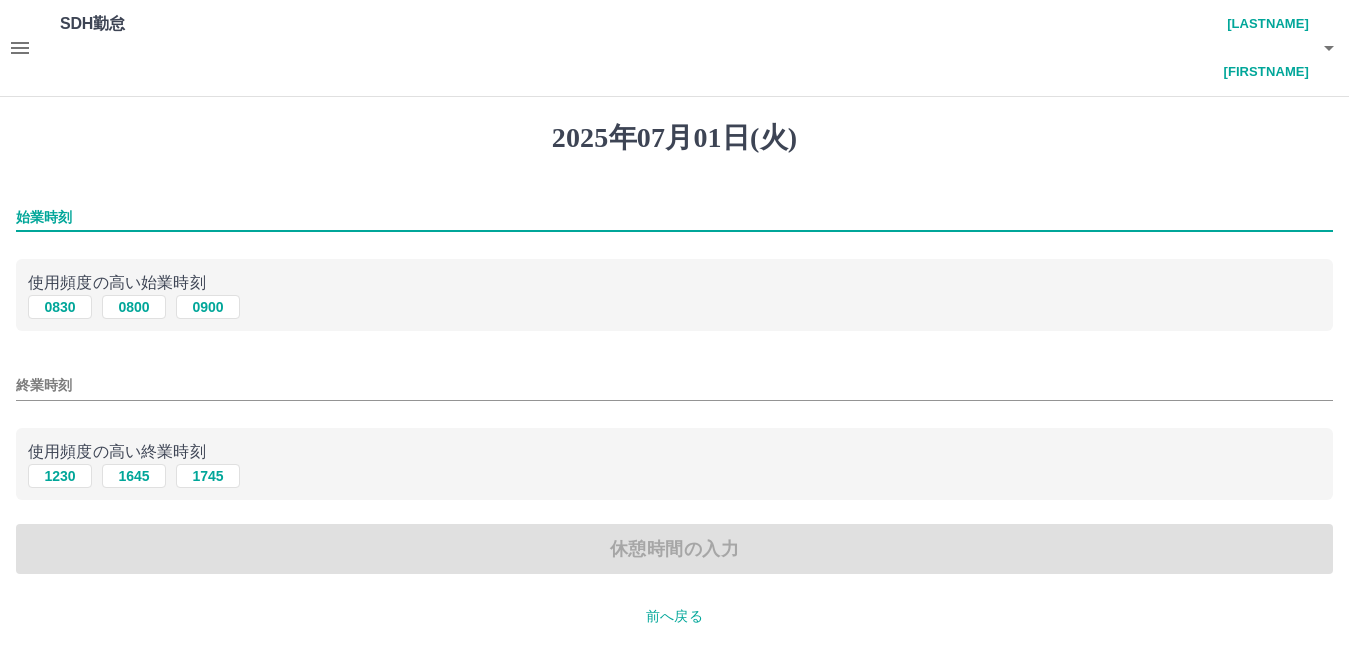 click on "始業時刻" at bounding box center [674, 217] 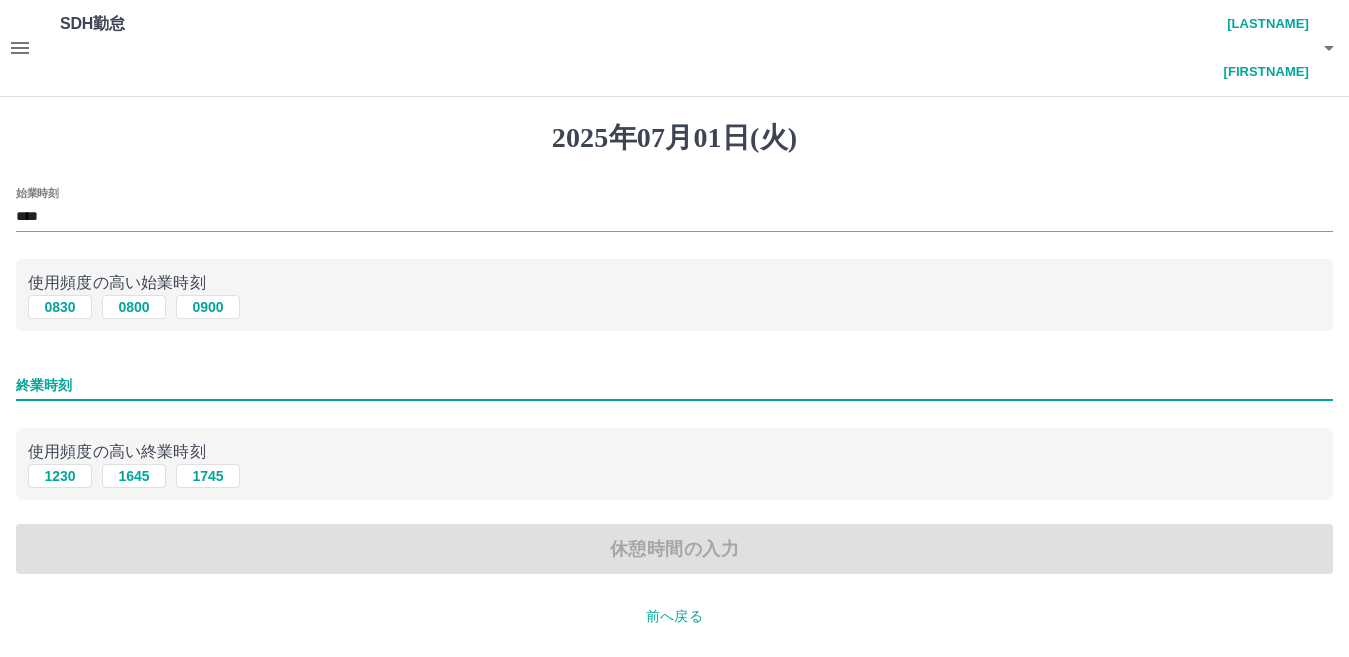 click on "終業時刻" at bounding box center [674, 385] 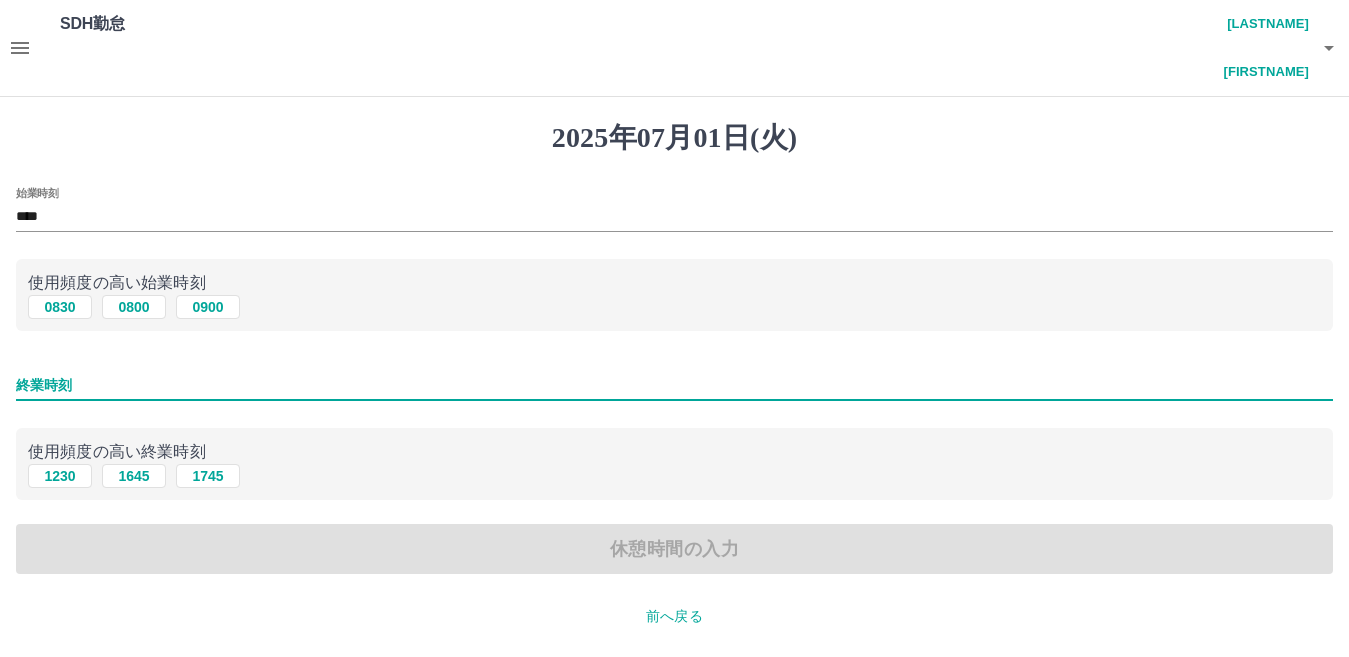 type on "****" 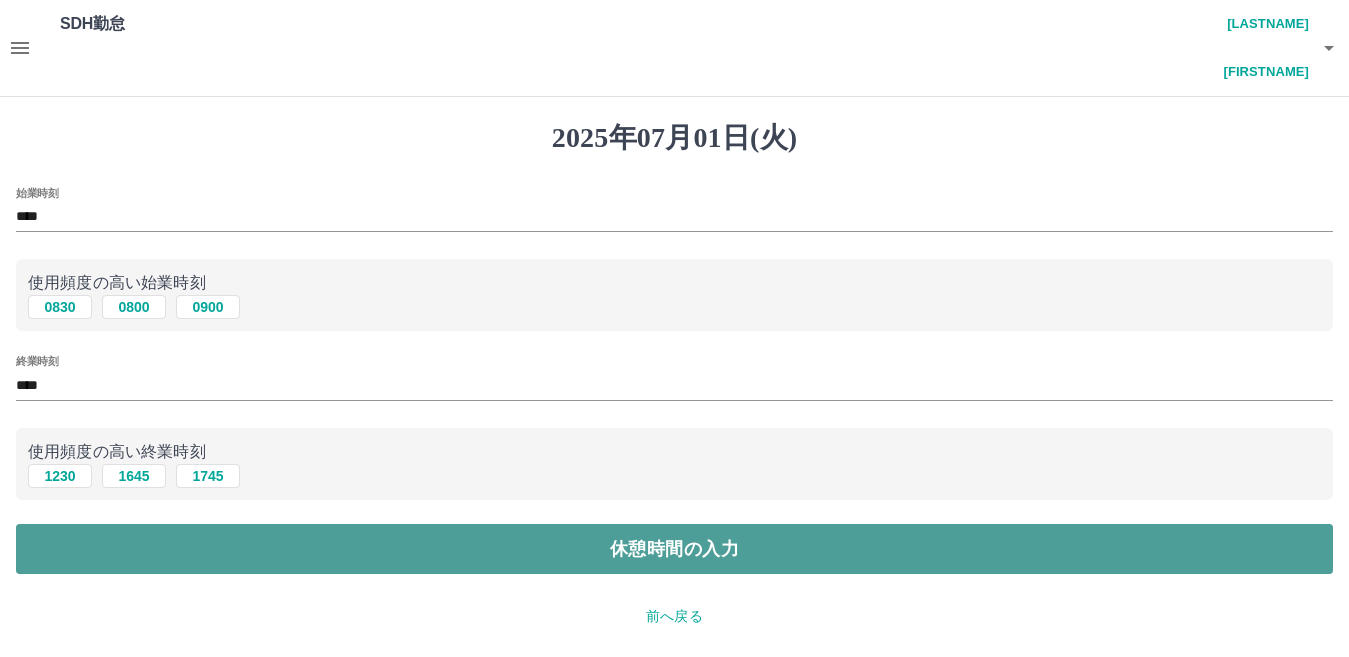 click on "休憩時間の入力" at bounding box center (674, 549) 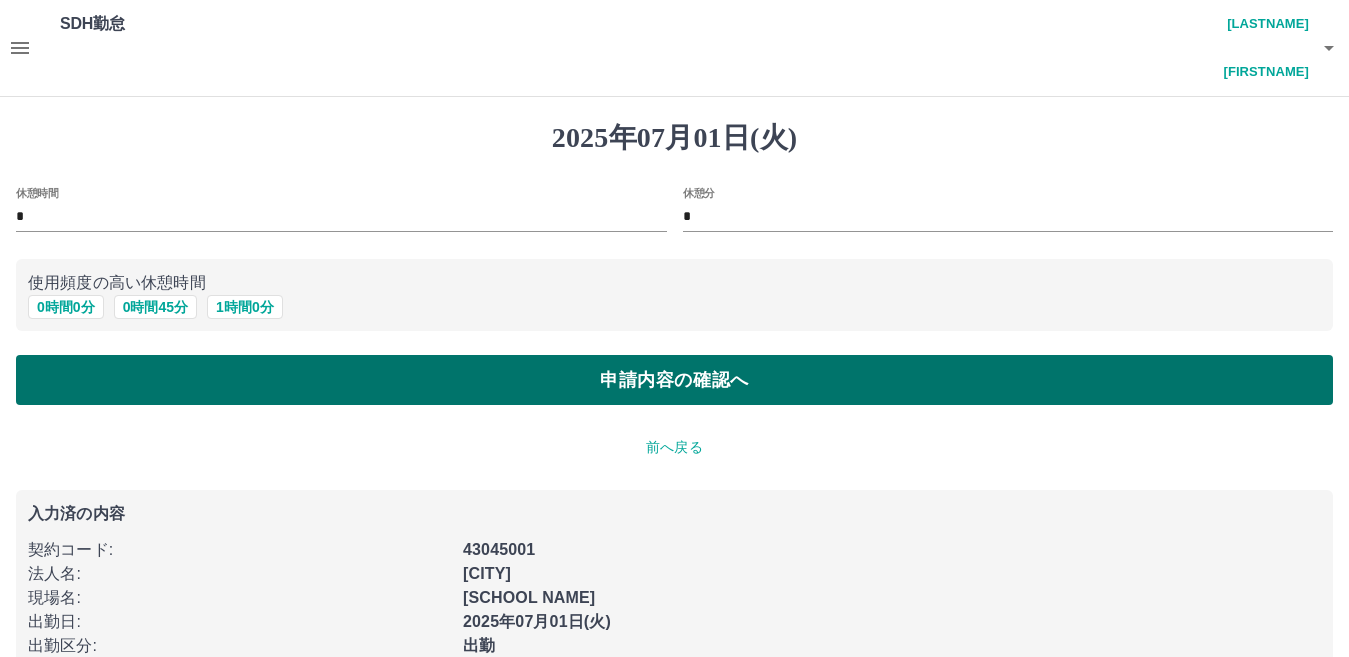 click on "申請内容の確認へ" at bounding box center [674, 380] 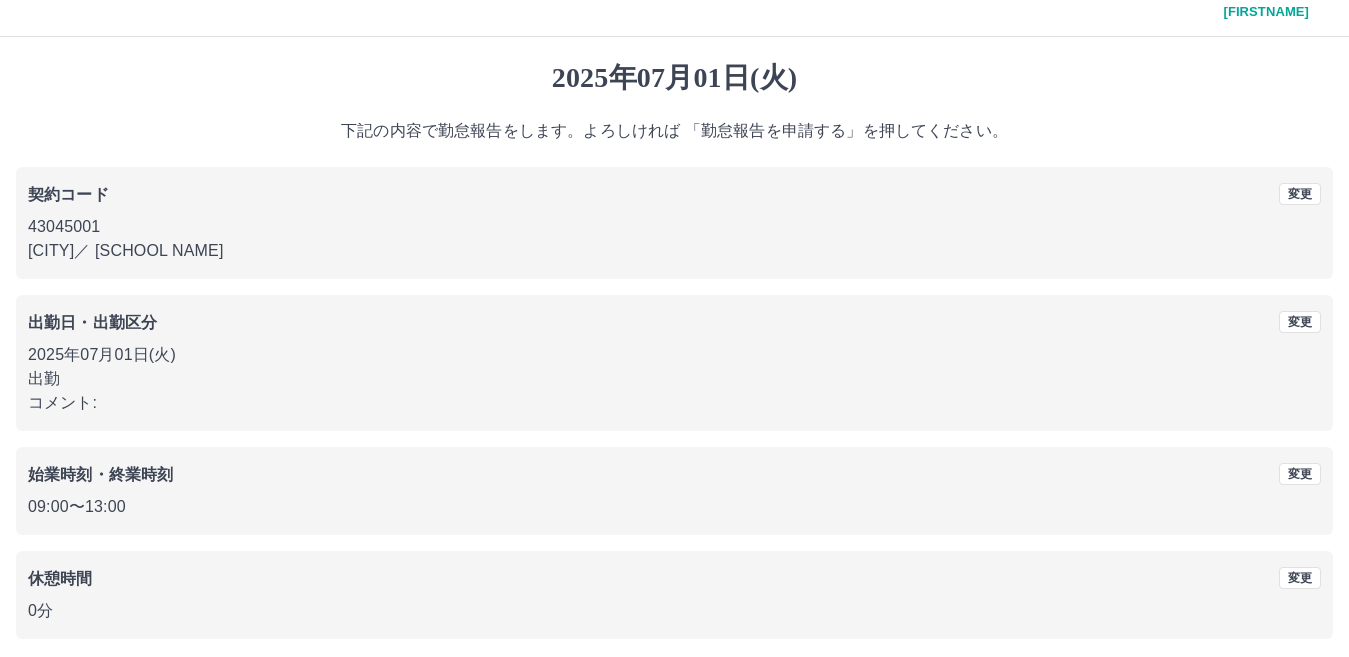 scroll, scrollTop: 92, scrollLeft: 0, axis: vertical 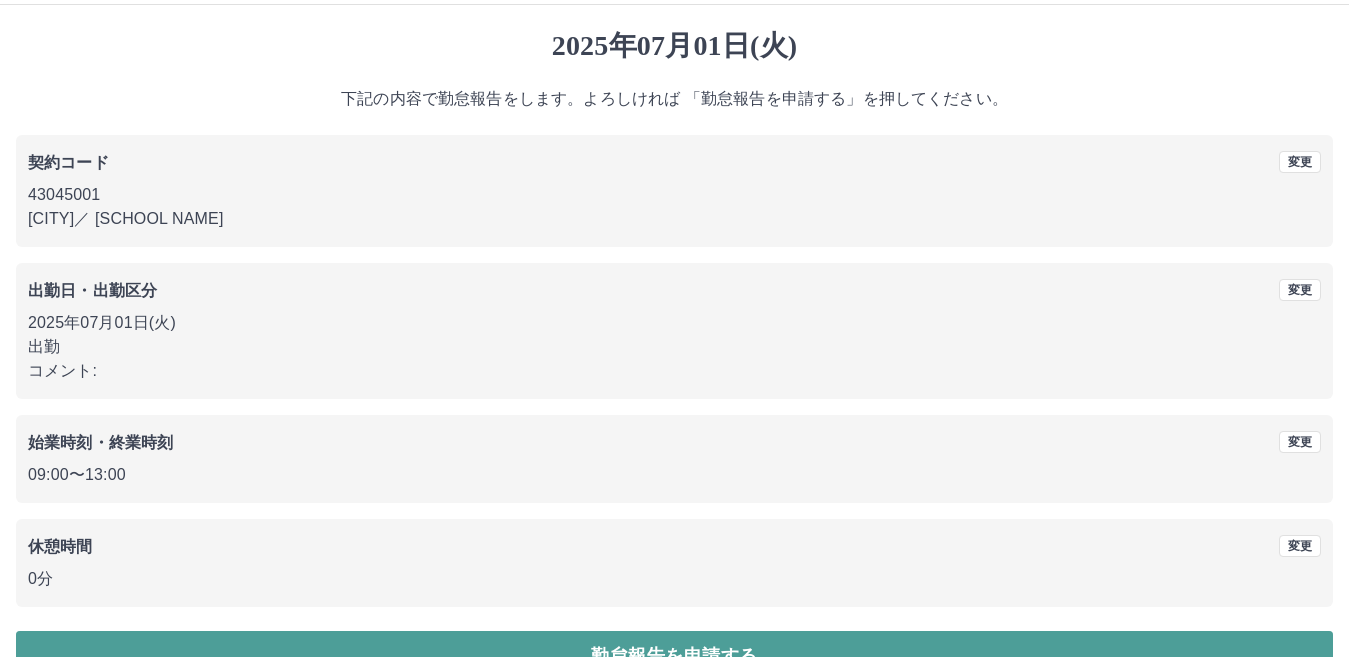 click on "勤怠報告を申請する" at bounding box center [674, 656] 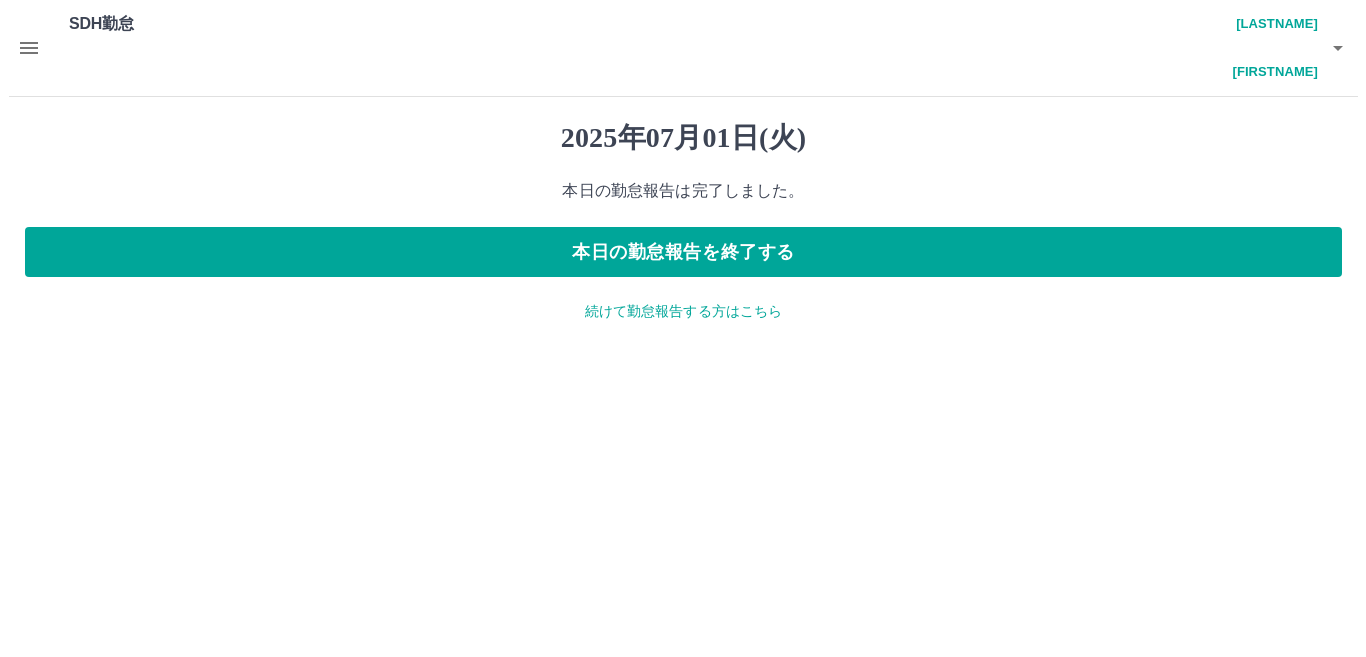 scroll, scrollTop: 0, scrollLeft: 0, axis: both 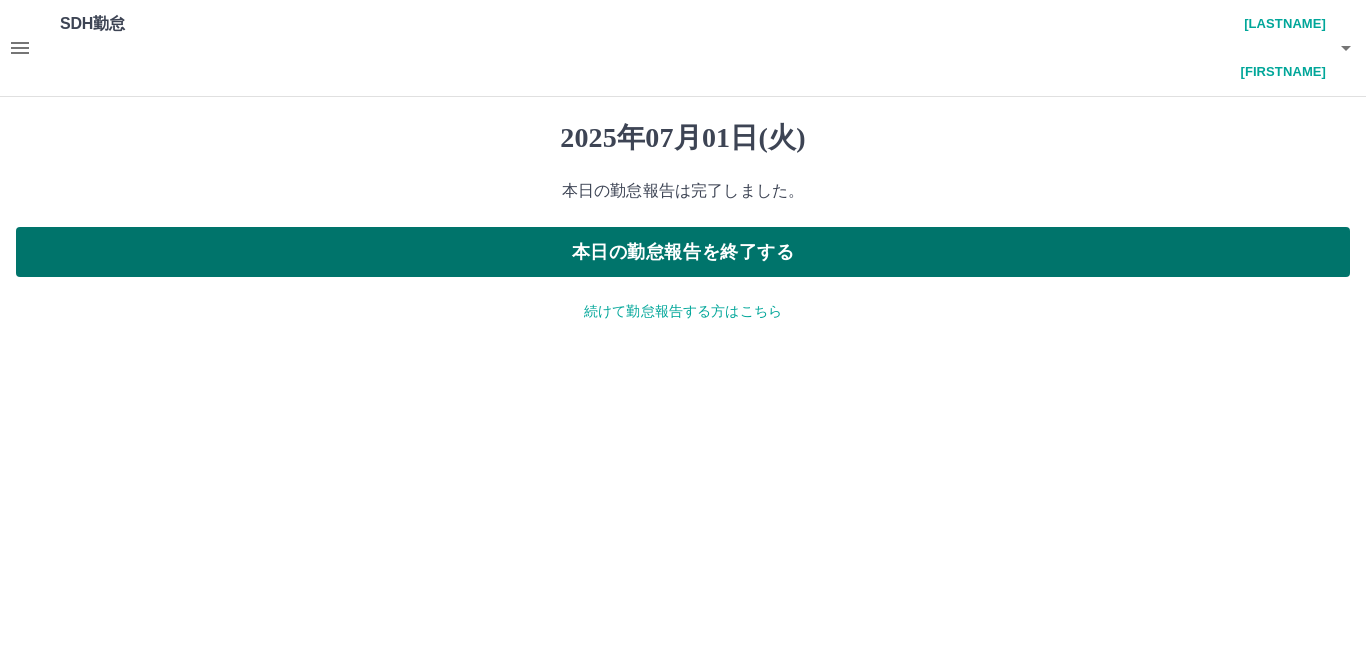 click on "本日の勤怠報告を終了する" at bounding box center (683, 252) 